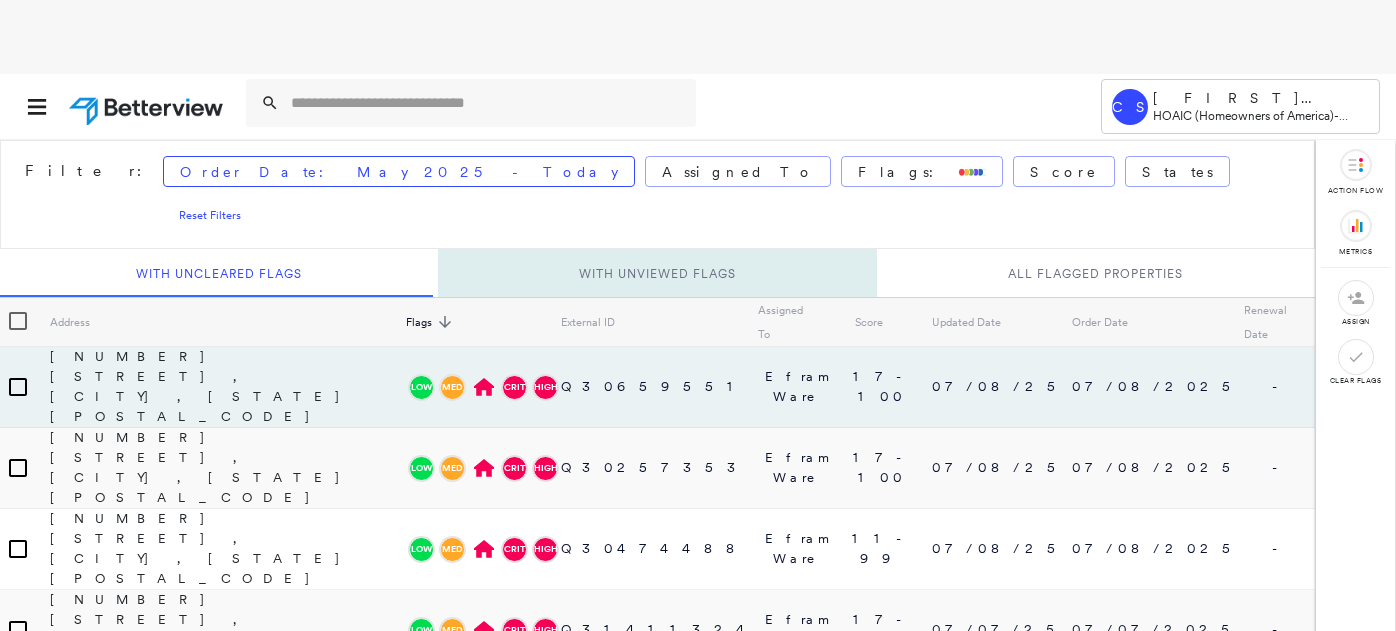 scroll, scrollTop: 0, scrollLeft: 0, axis: both 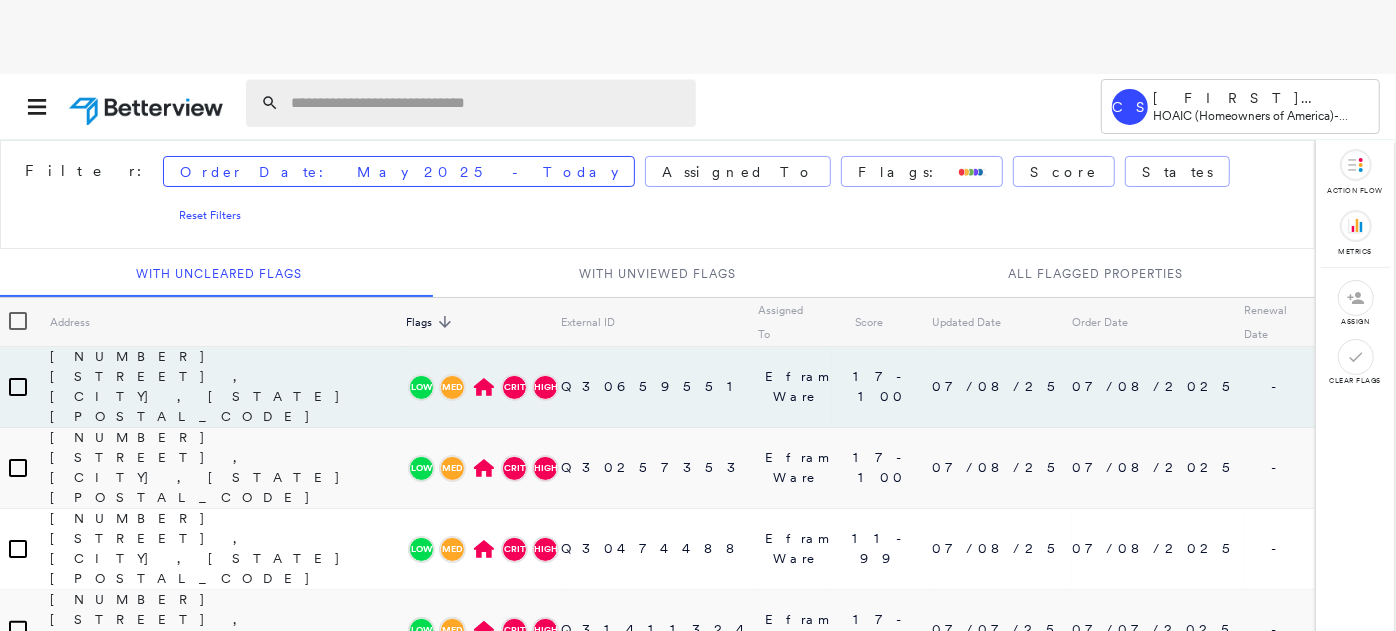 click at bounding box center (487, 103) 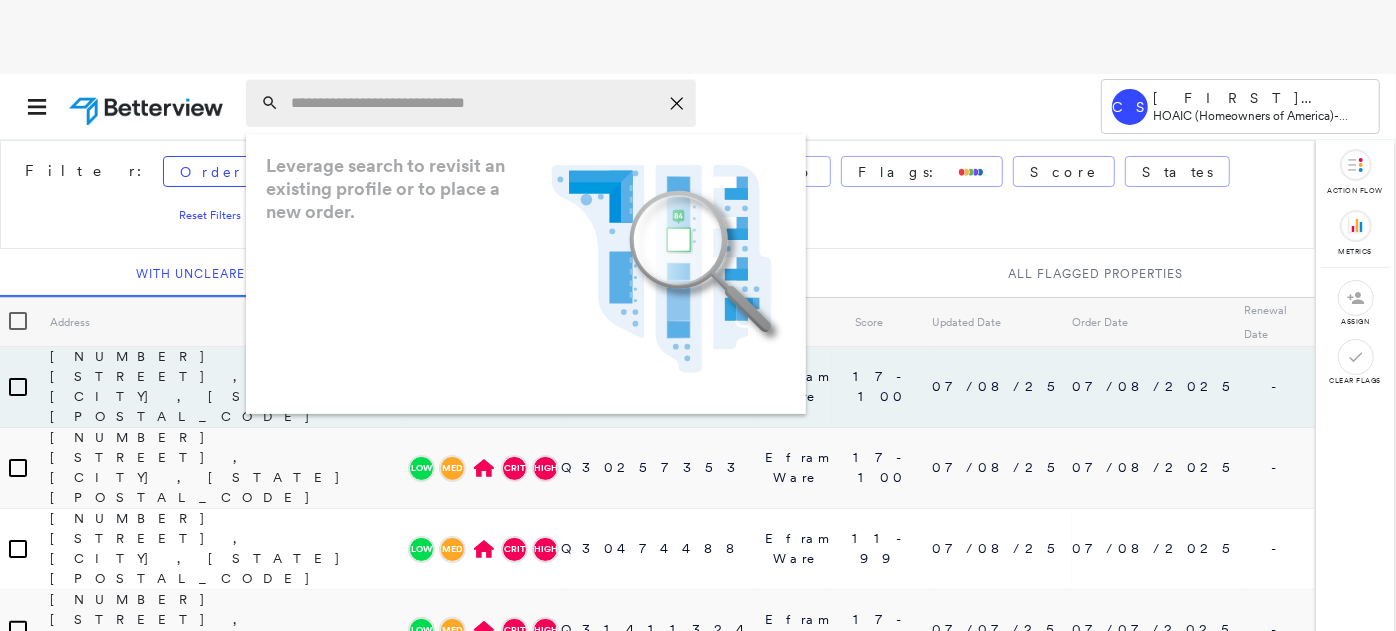 click at bounding box center (474, 103) 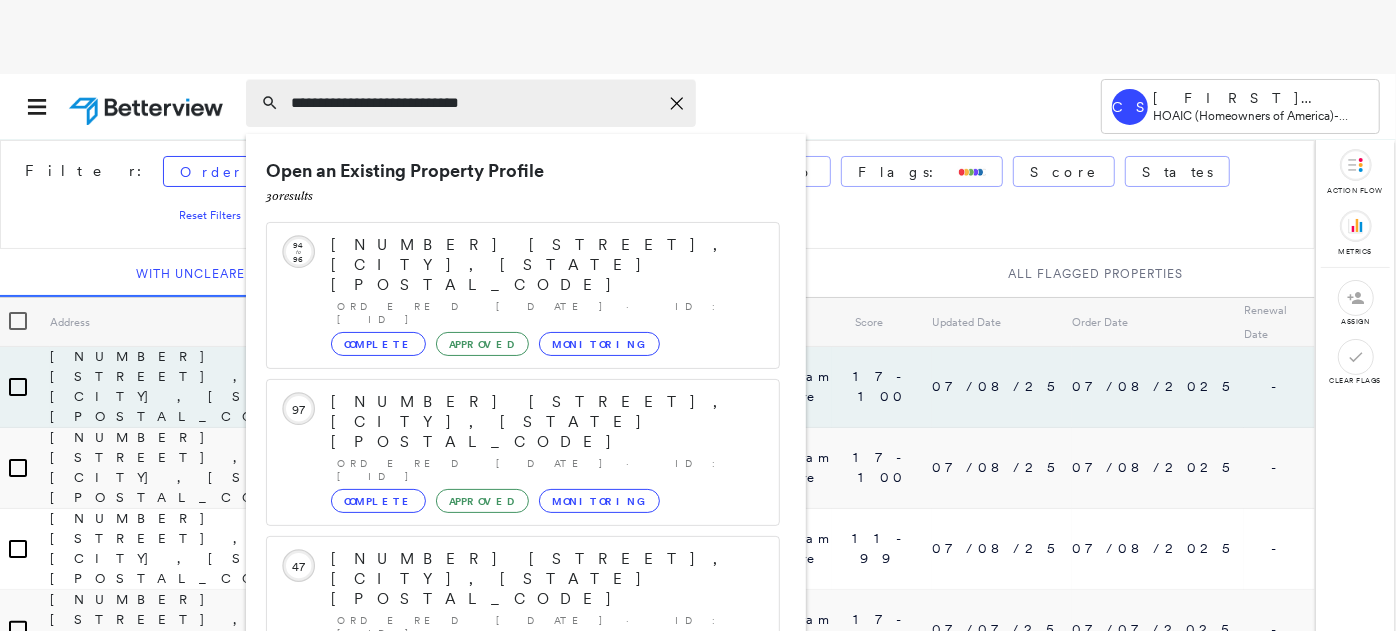 drag, startPoint x: 522, startPoint y: 101, endPoint x: 286, endPoint y: 99, distance: 236.00847 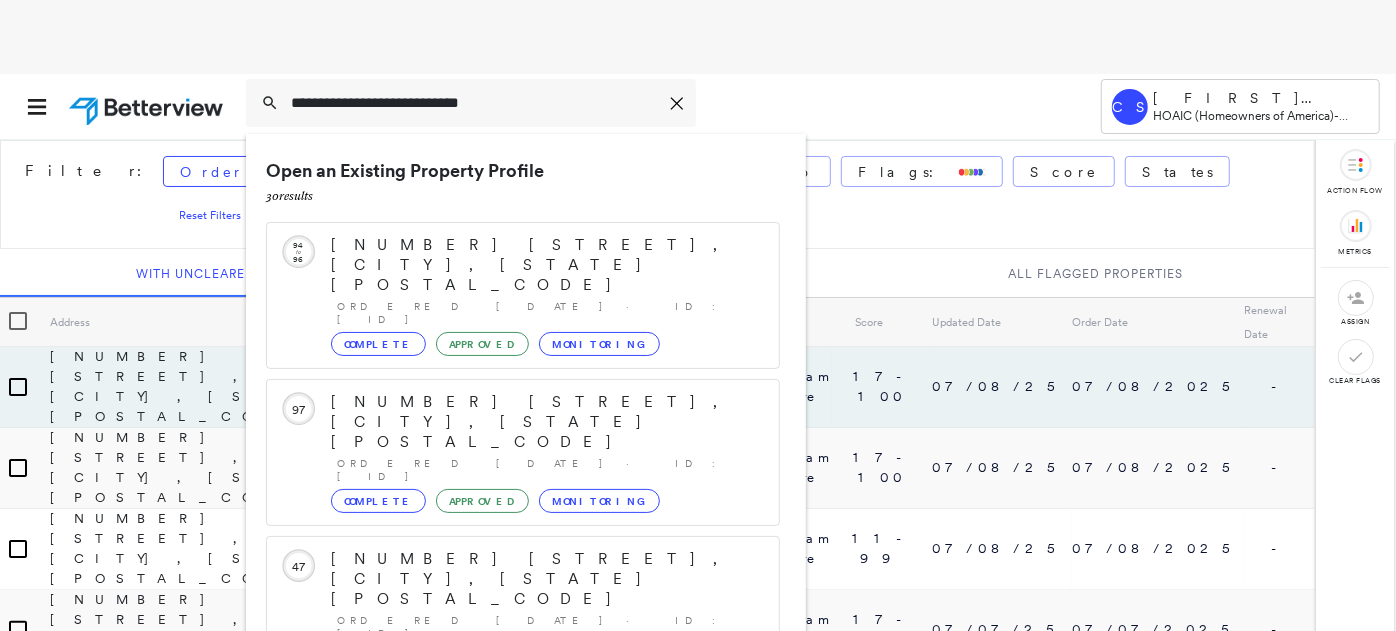 click on "**********" at bounding box center (474, 103) 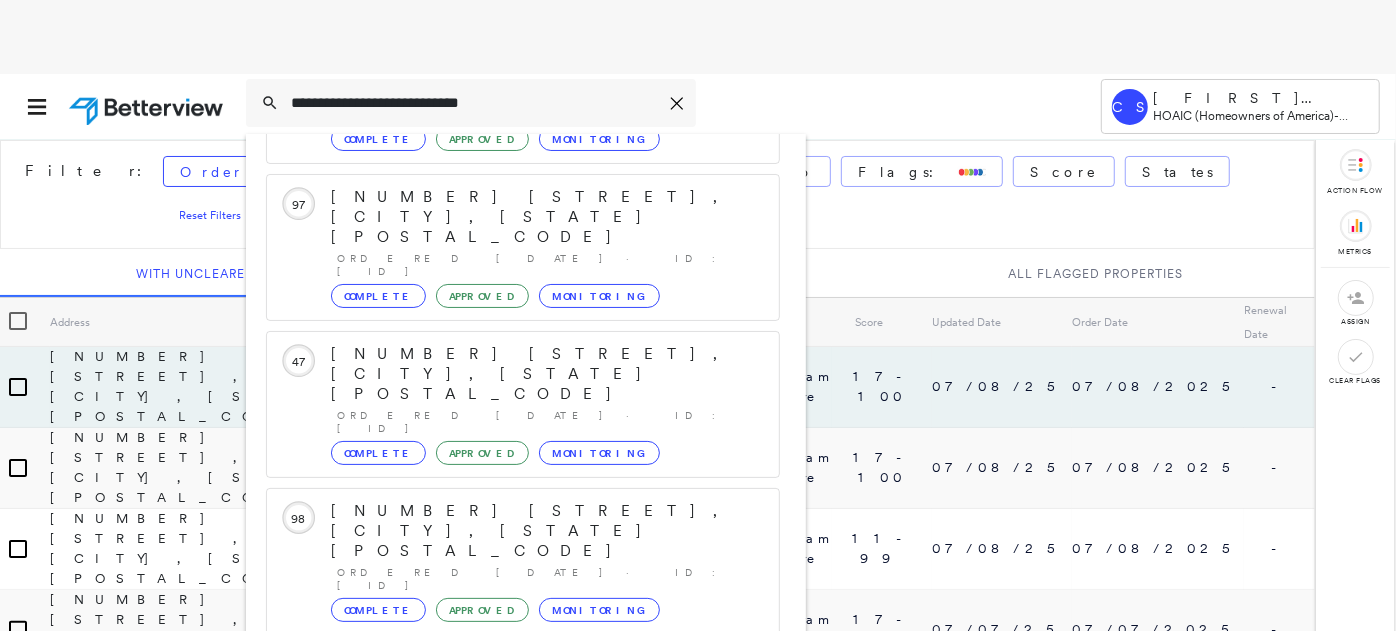 scroll, scrollTop: 75, scrollLeft: 0, axis: vertical 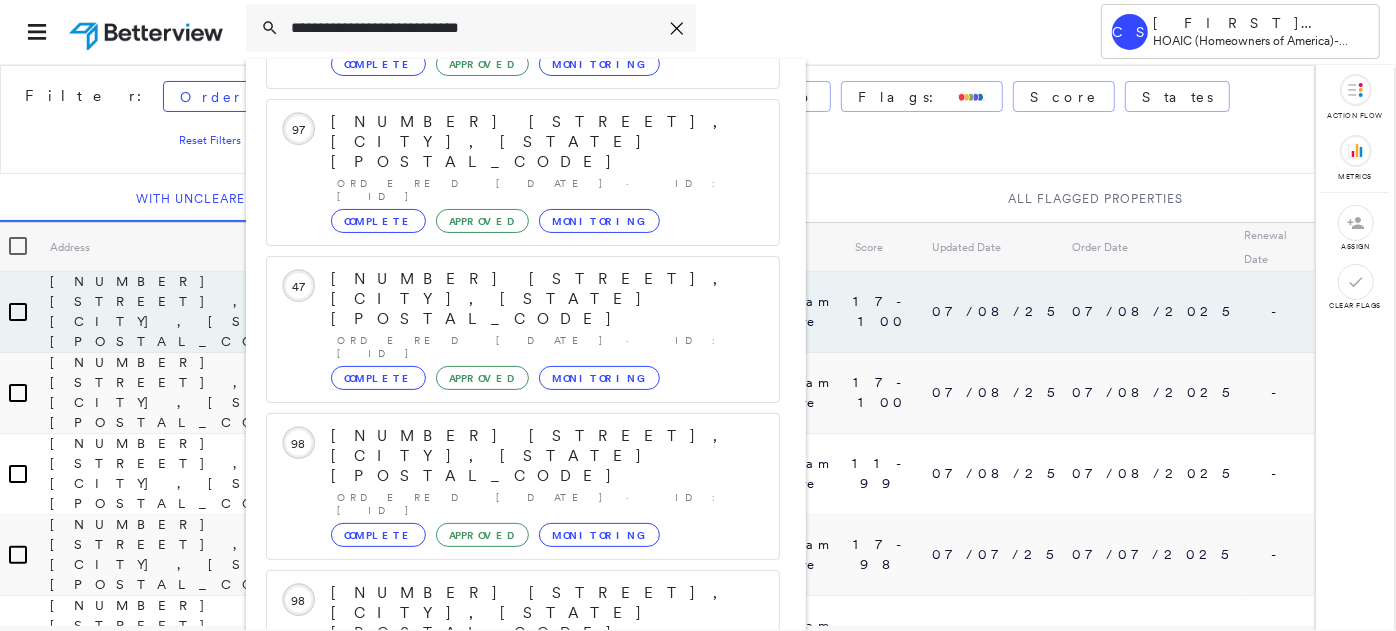 type on "**********" 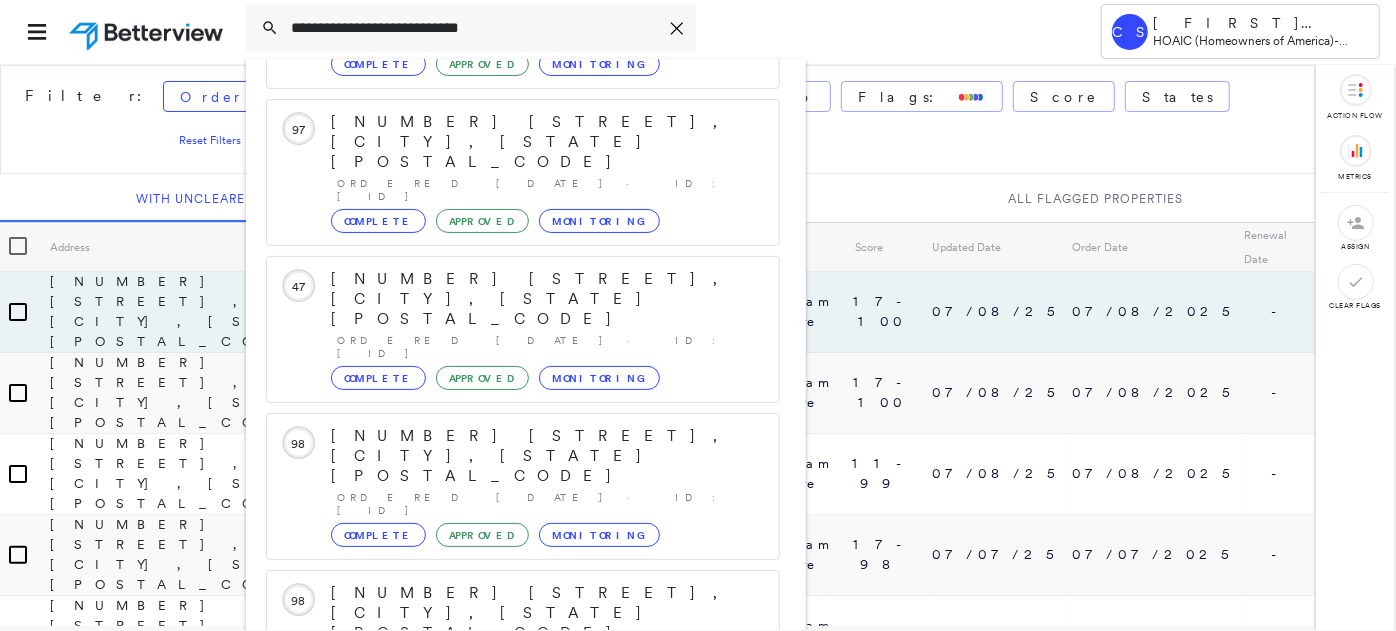 click on "[NUMBER] [STREET], [CITY], [STATE], [COUNTRY]" at bounding box center [501, 905] 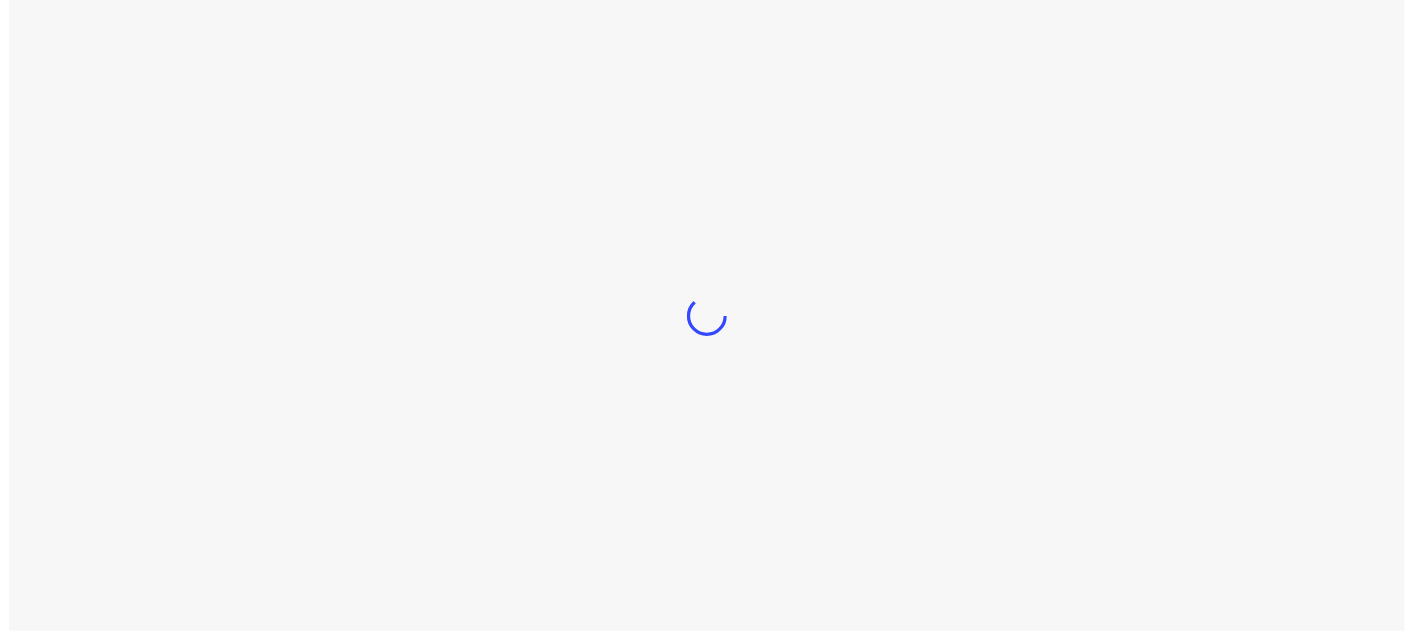 scroll, scrollTop: 0, scrollLeft: 0, axis: both 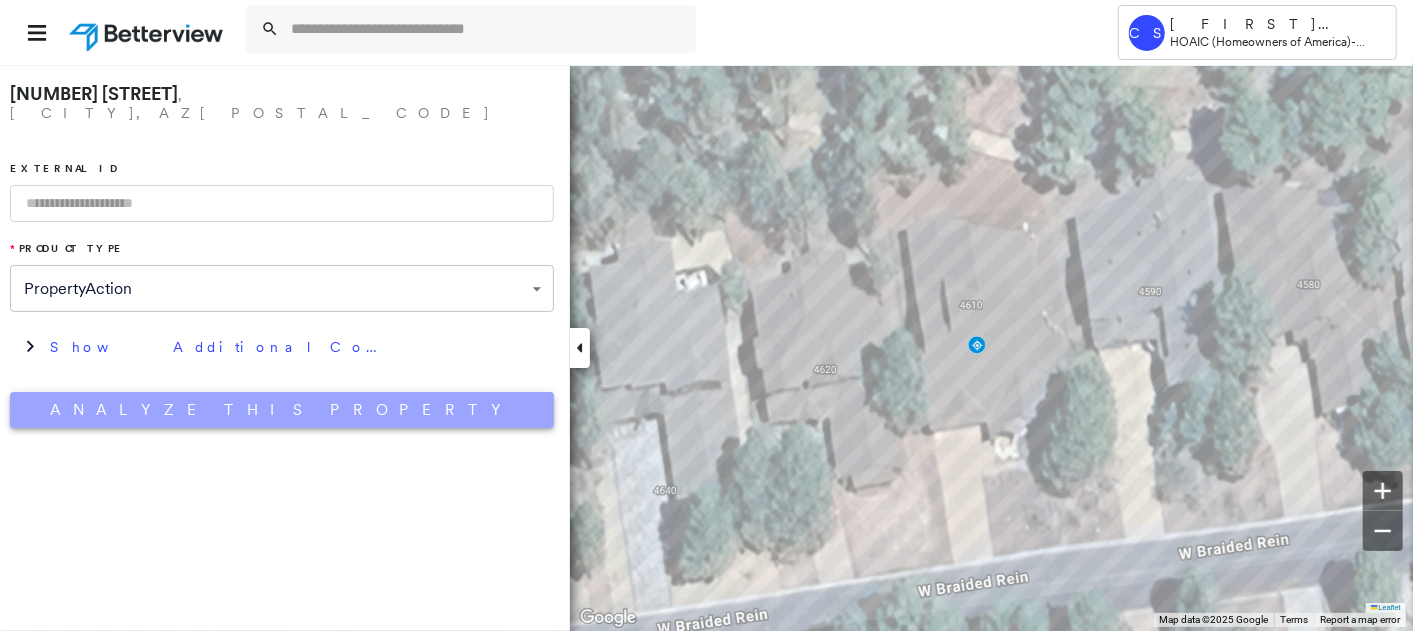 click on "Analyze This Property" at bounding box center (282, 410) 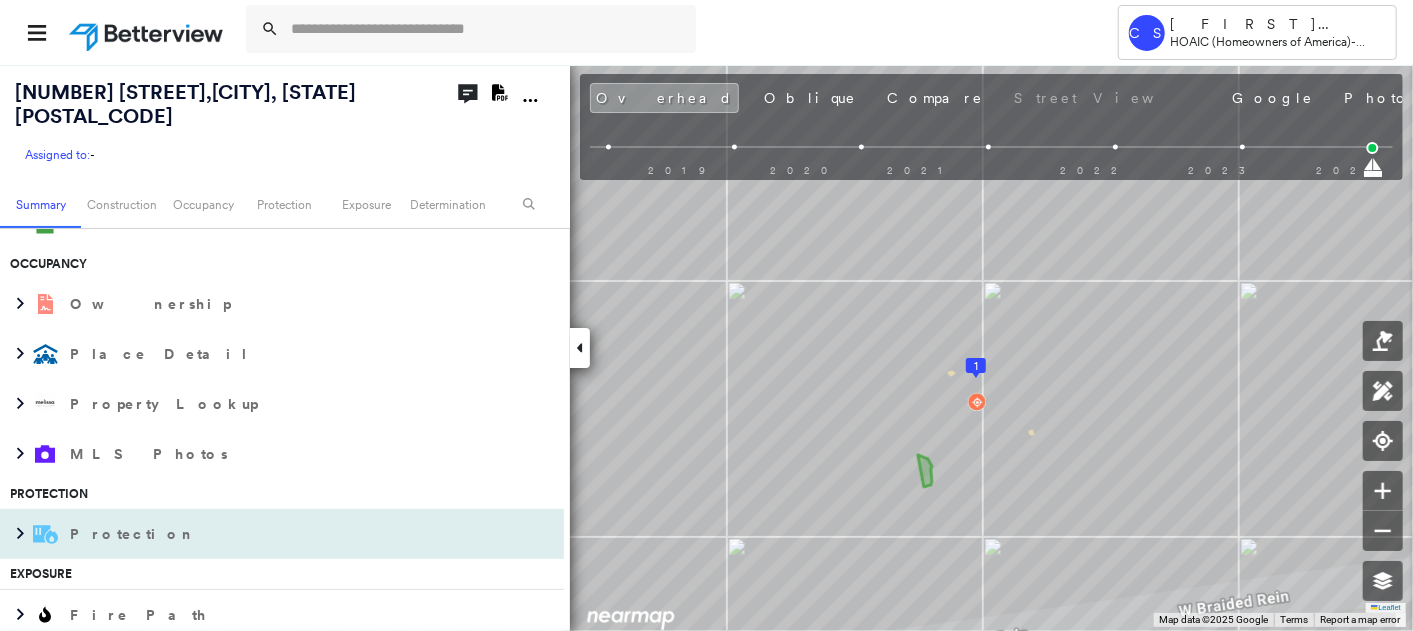 scroll, scrollTop: 1000, scrollLeft: 0, axis: vertical 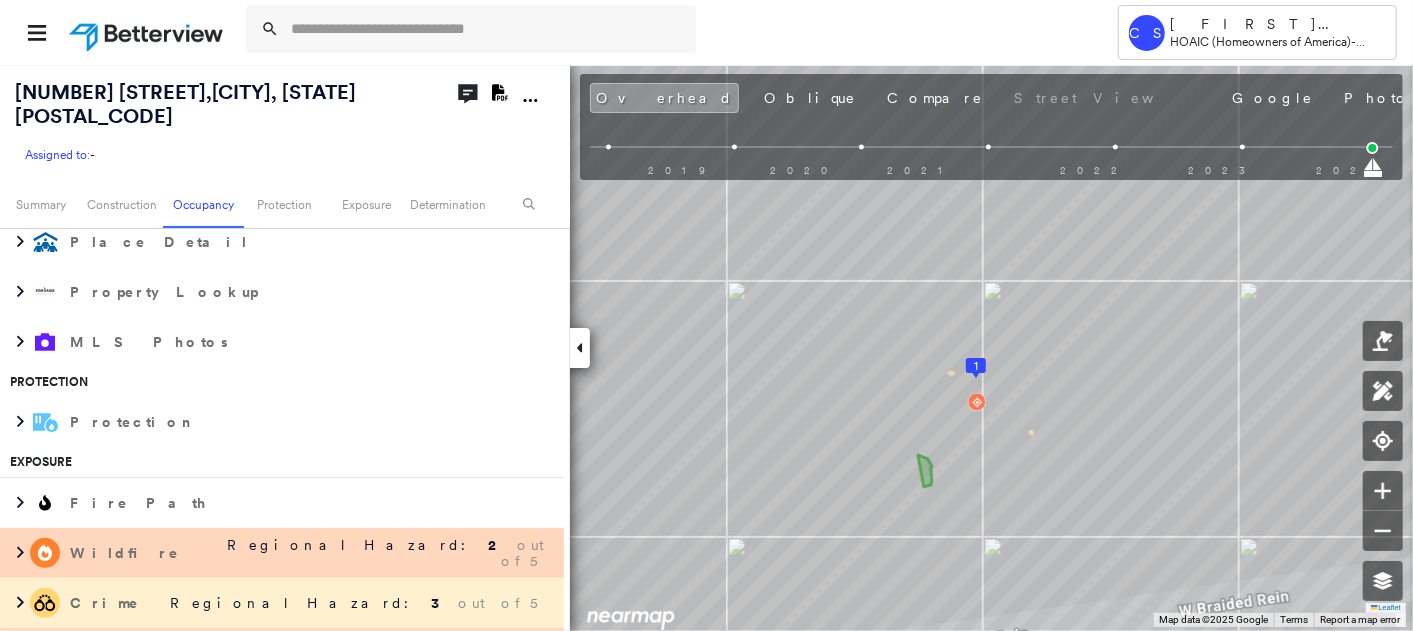 click on "Wildfire Regional Hazard: 2   out of  5" at bounding box center [282, 553] 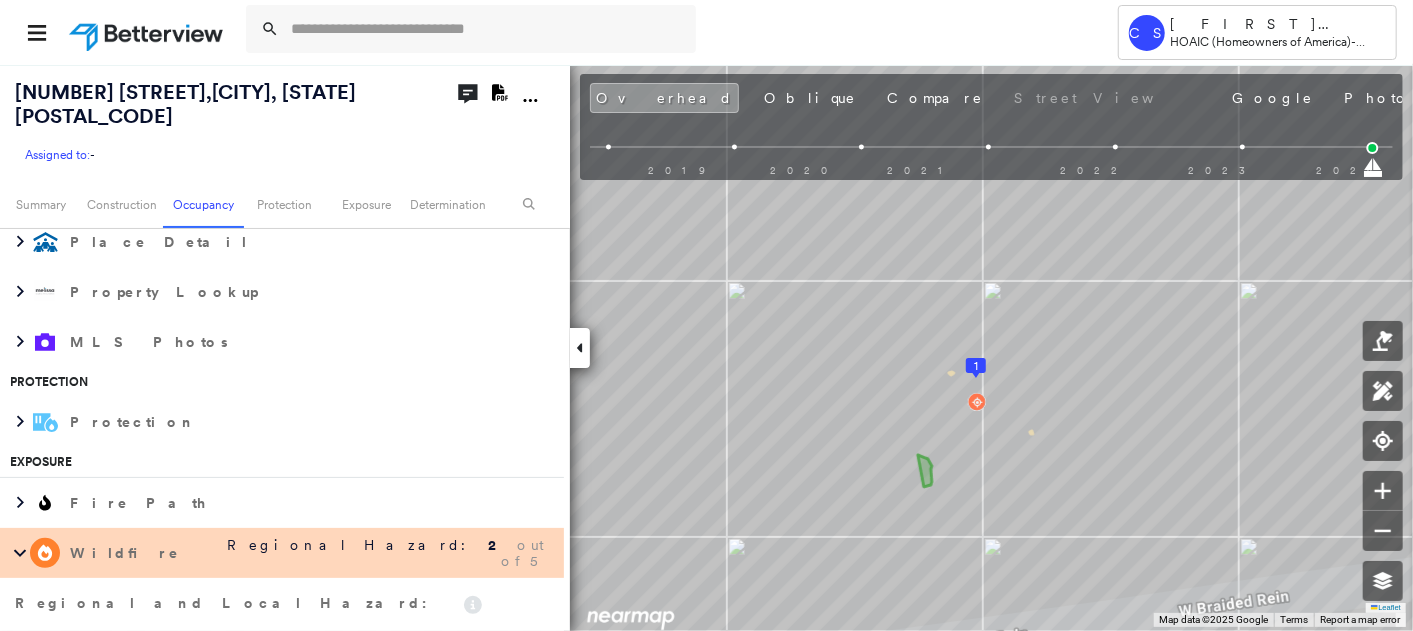 click on "Regional Hazard:" at bounding box center (355, 545) 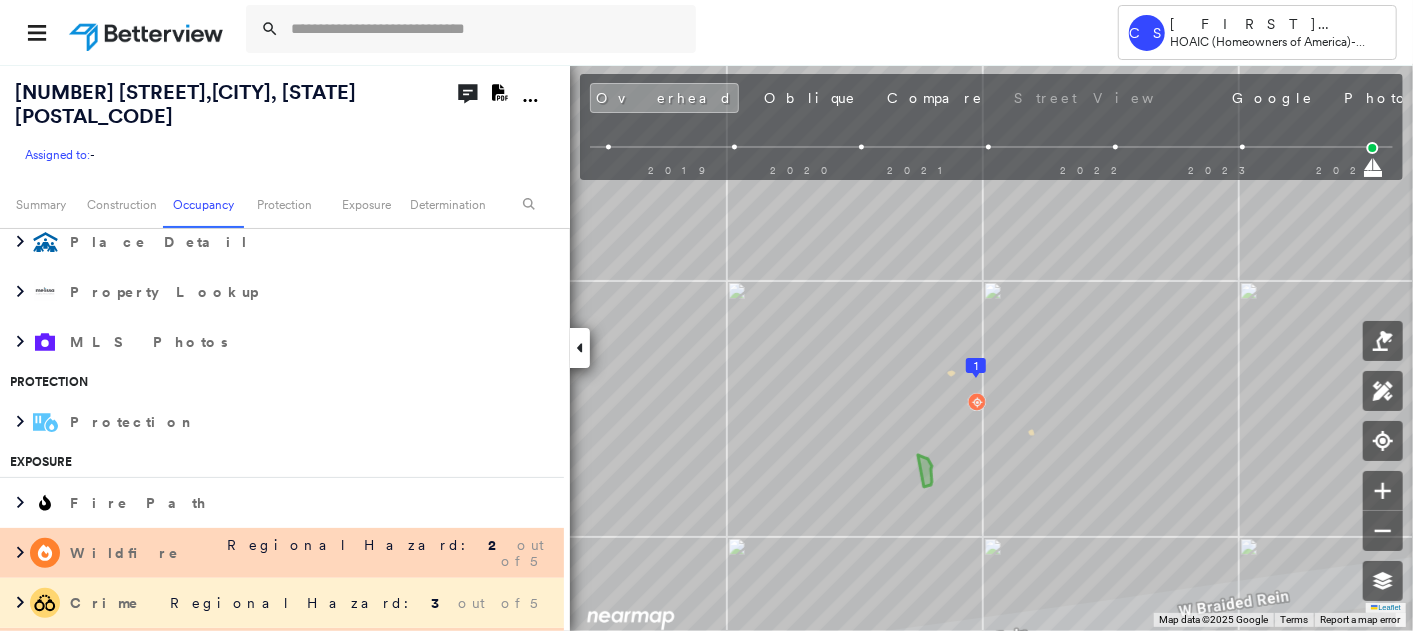 click on "Regional Hazard:" at bounding box center (355, 545) 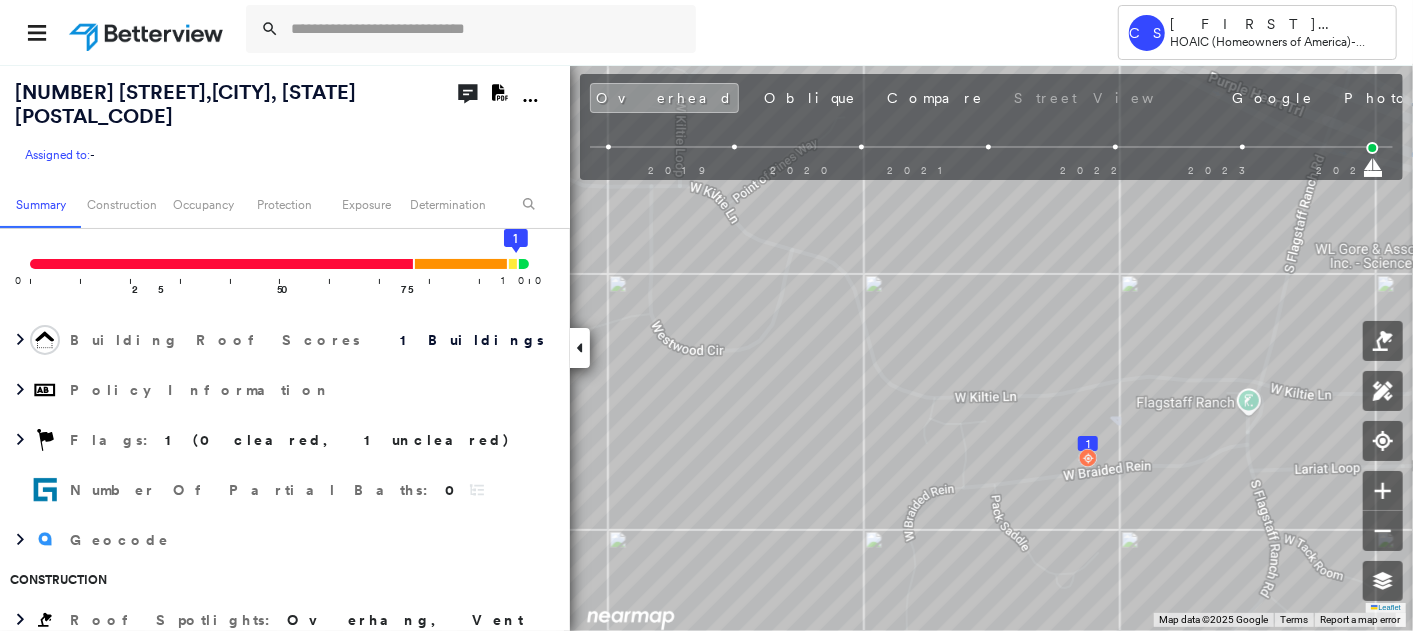 scroll, scrollTop: 0, scrollLeft: 0, axis: both 